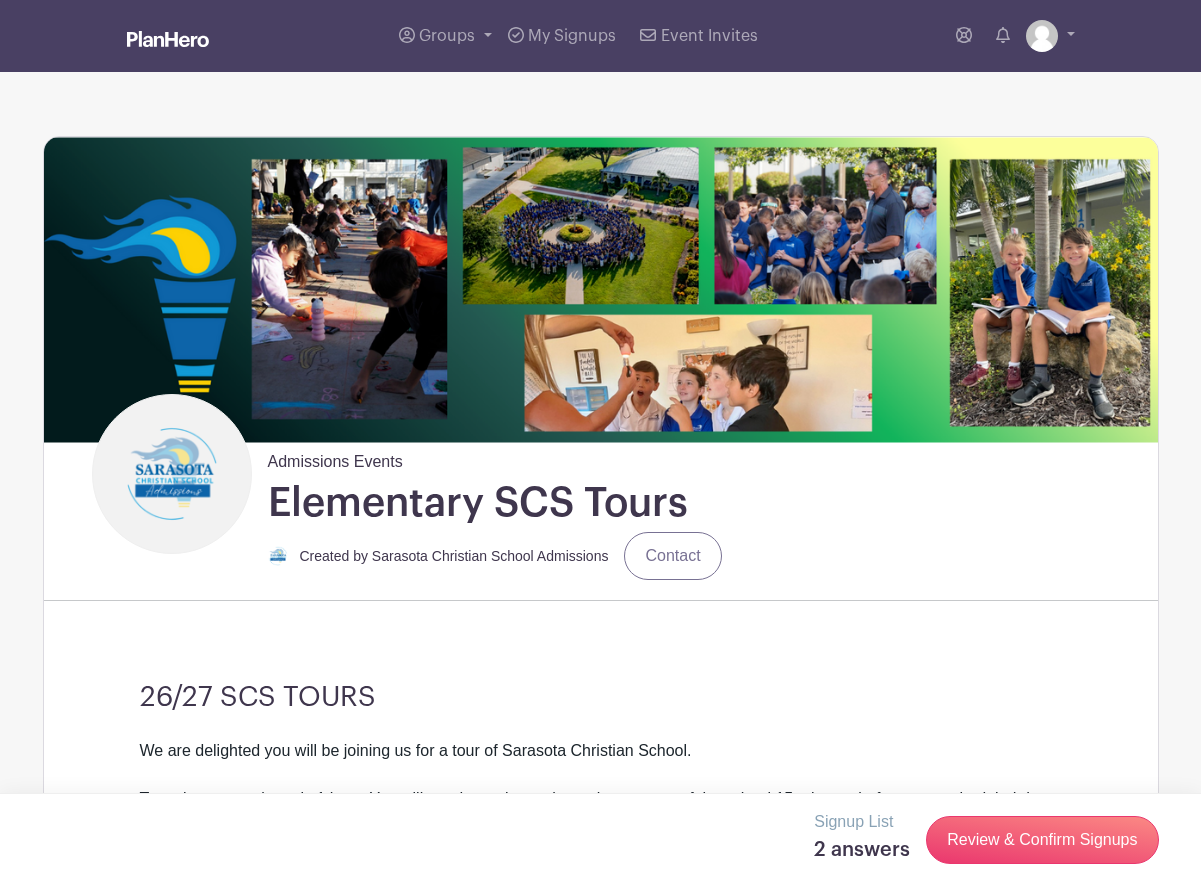 scroll, scrollTop: 581, scrollLeft: 0, axis: vertical 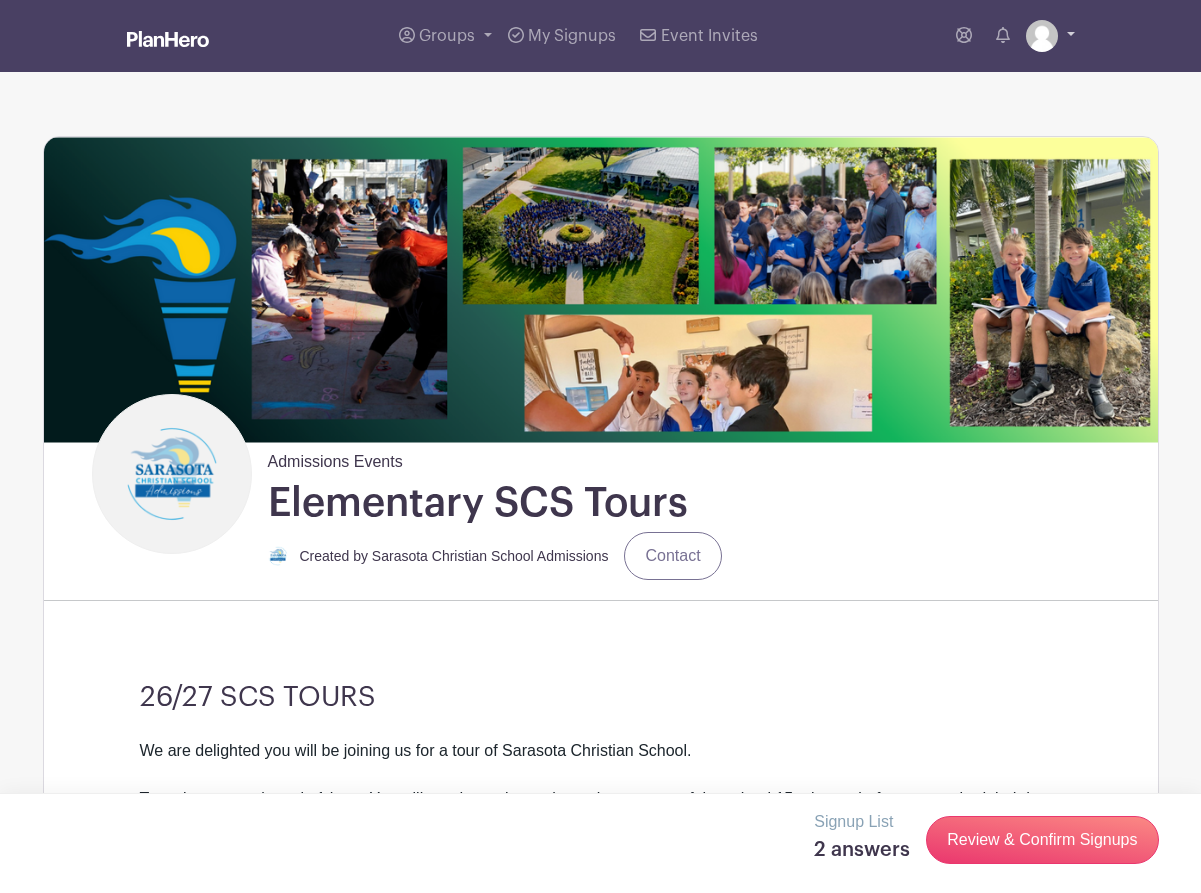 click at bounding box center [1050, 36] 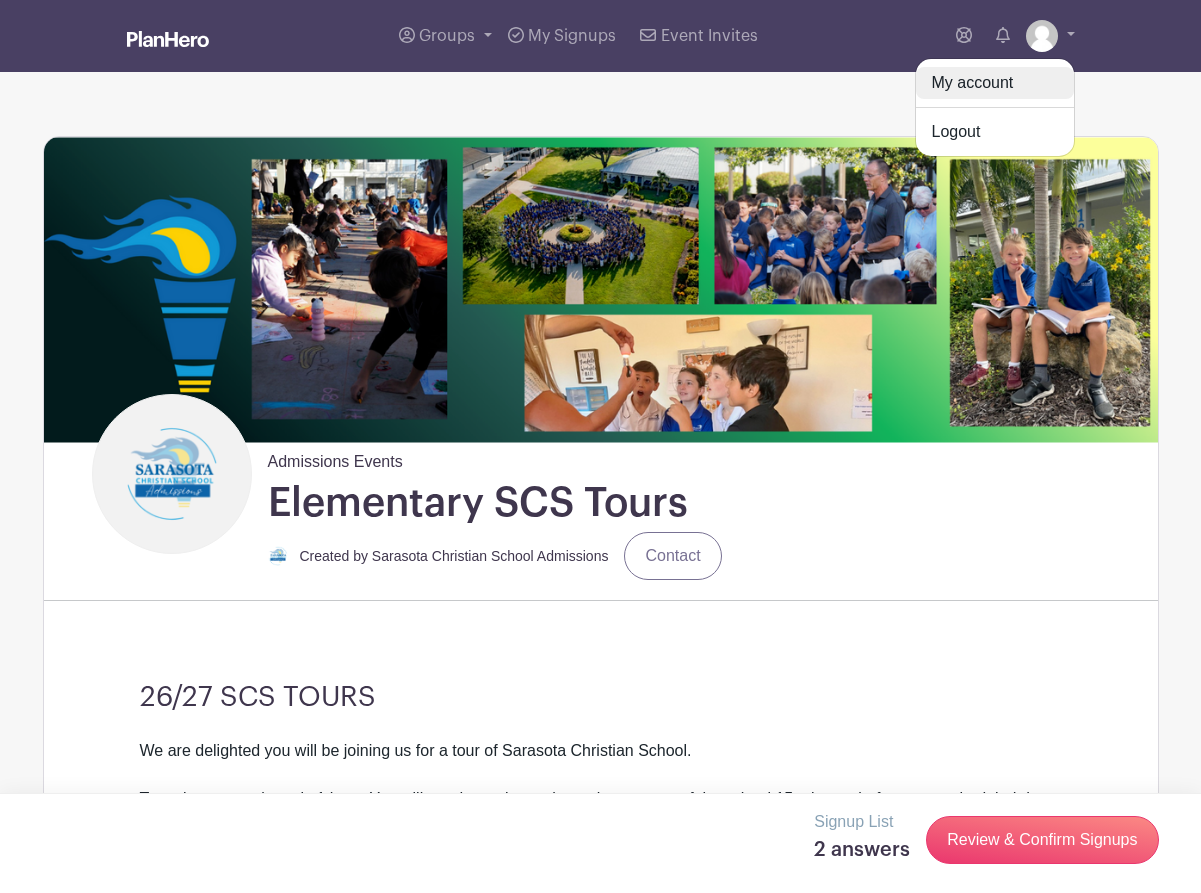 click on "My account" at bounding box center (995, 83) 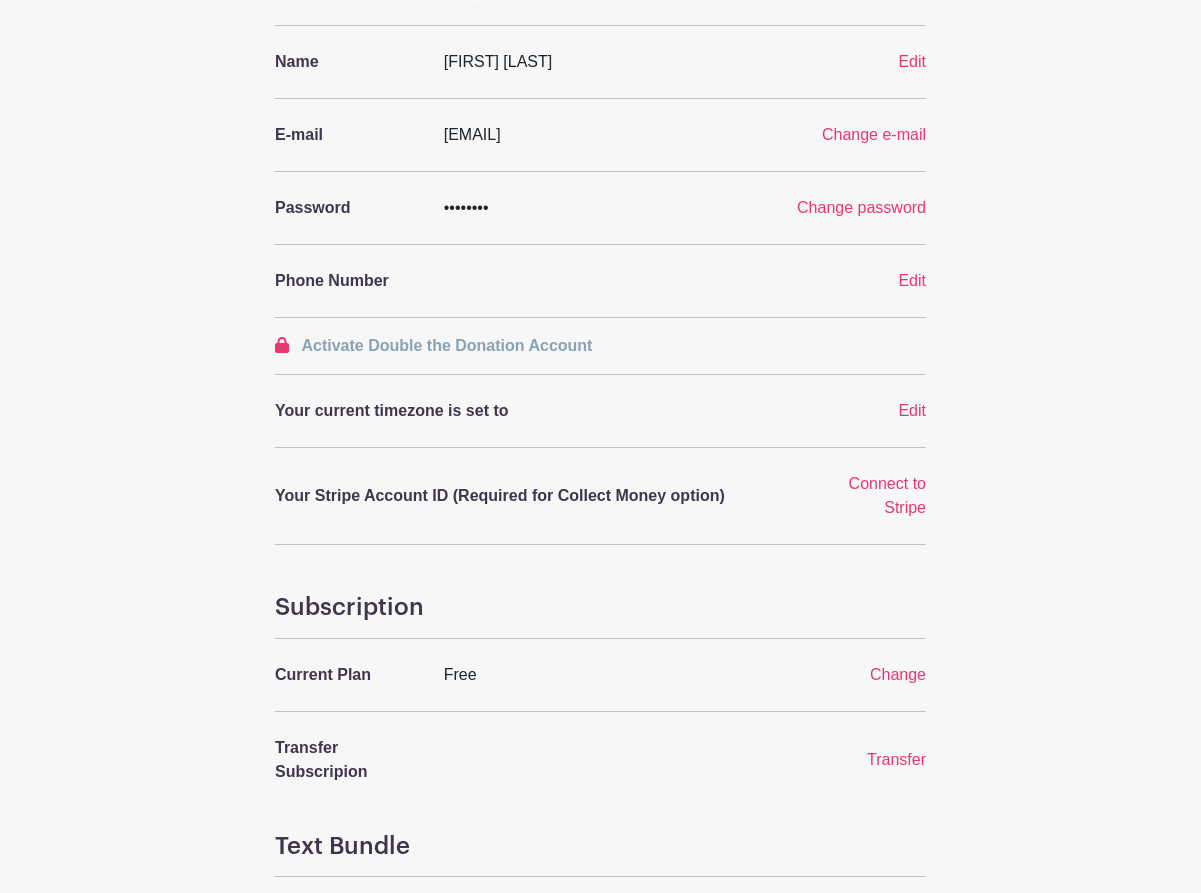 scroll, scrollTop: 300, scrollLeft: 0, axis: vertical 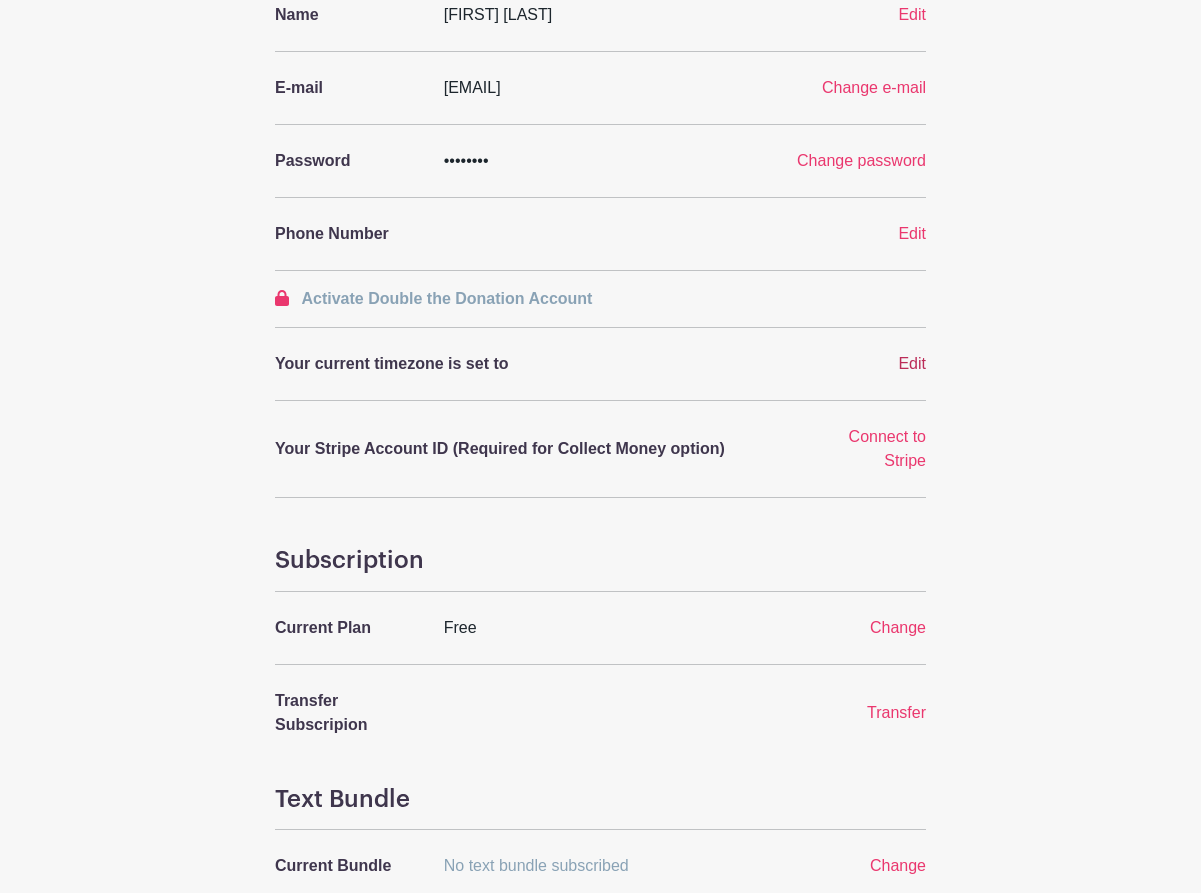 click on "Edit" at bounding box center [912, 363] 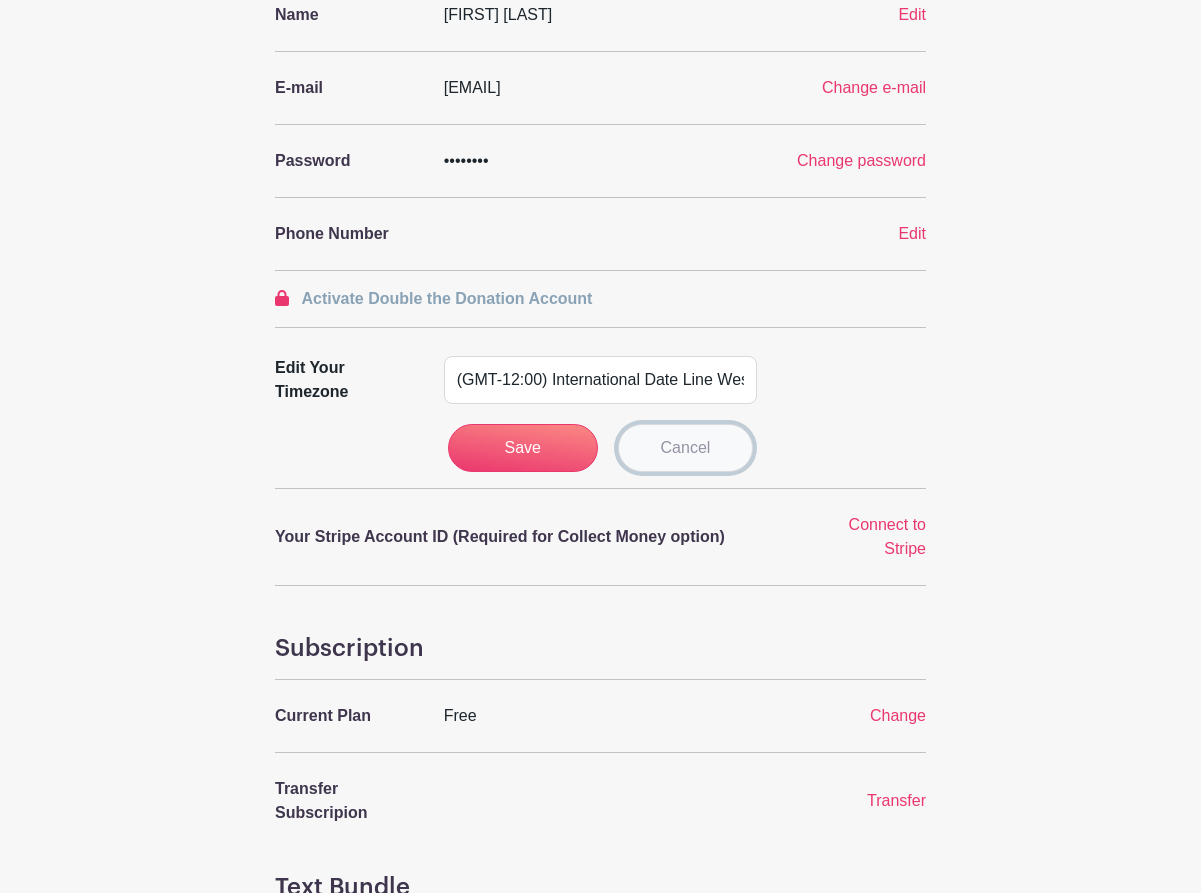 click on "Cancel" at bounding box center (686, 448) 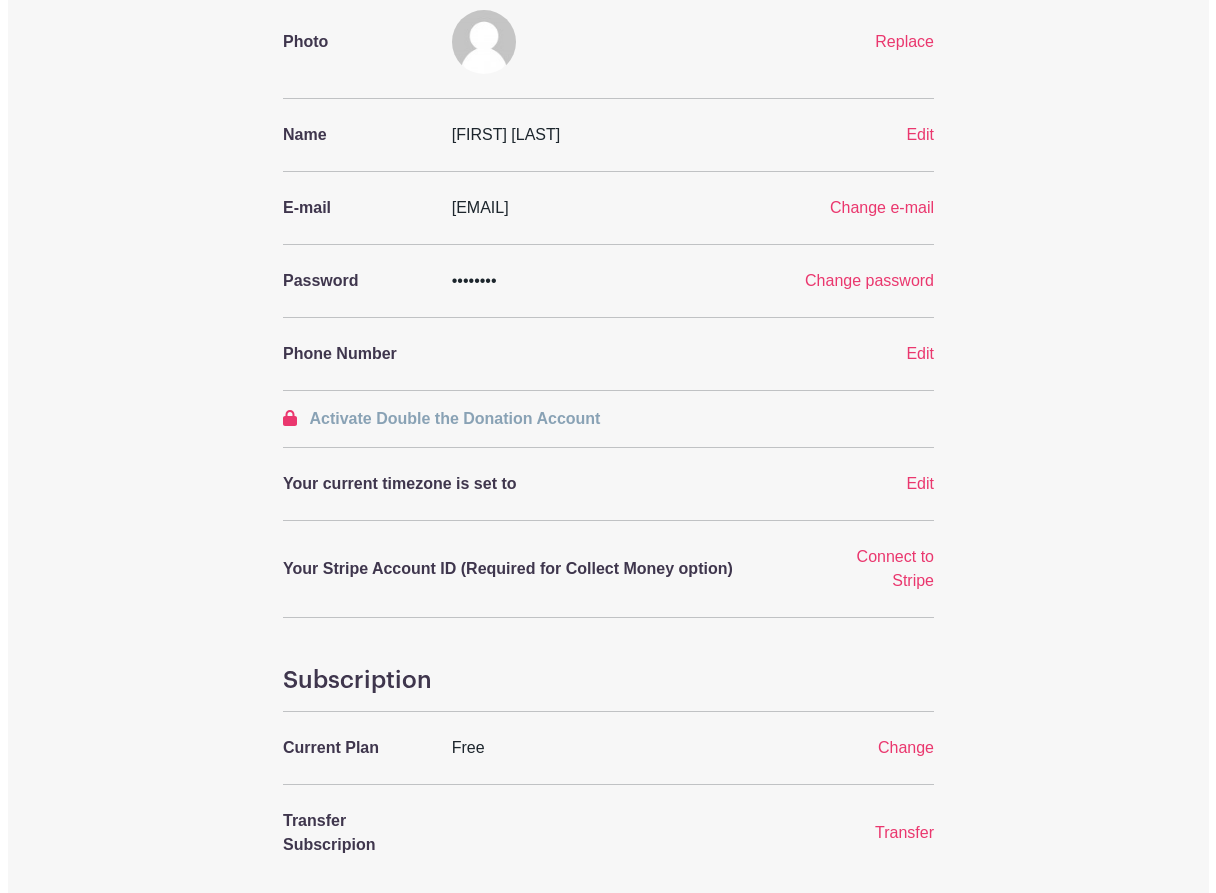 scroll, scrollTop: 0, scrollLeft: 0, axis: both 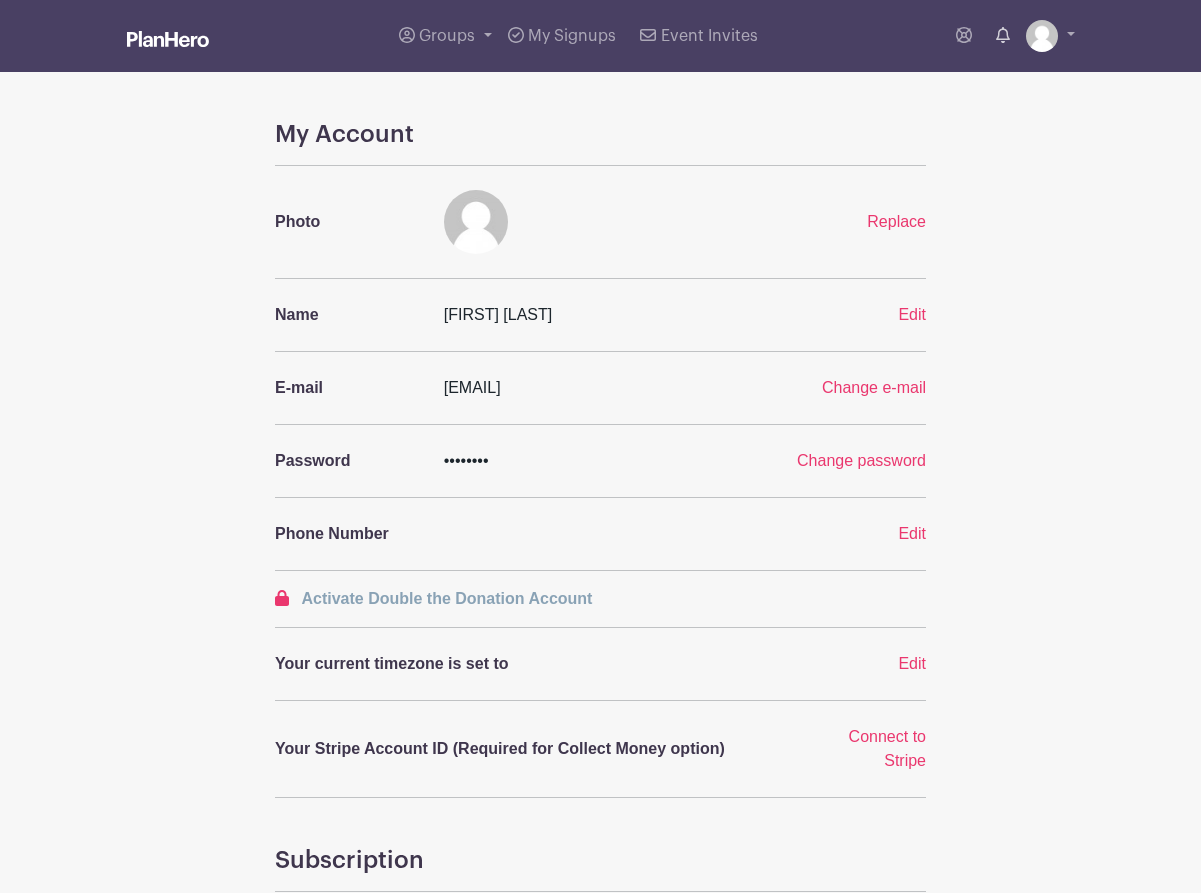 click 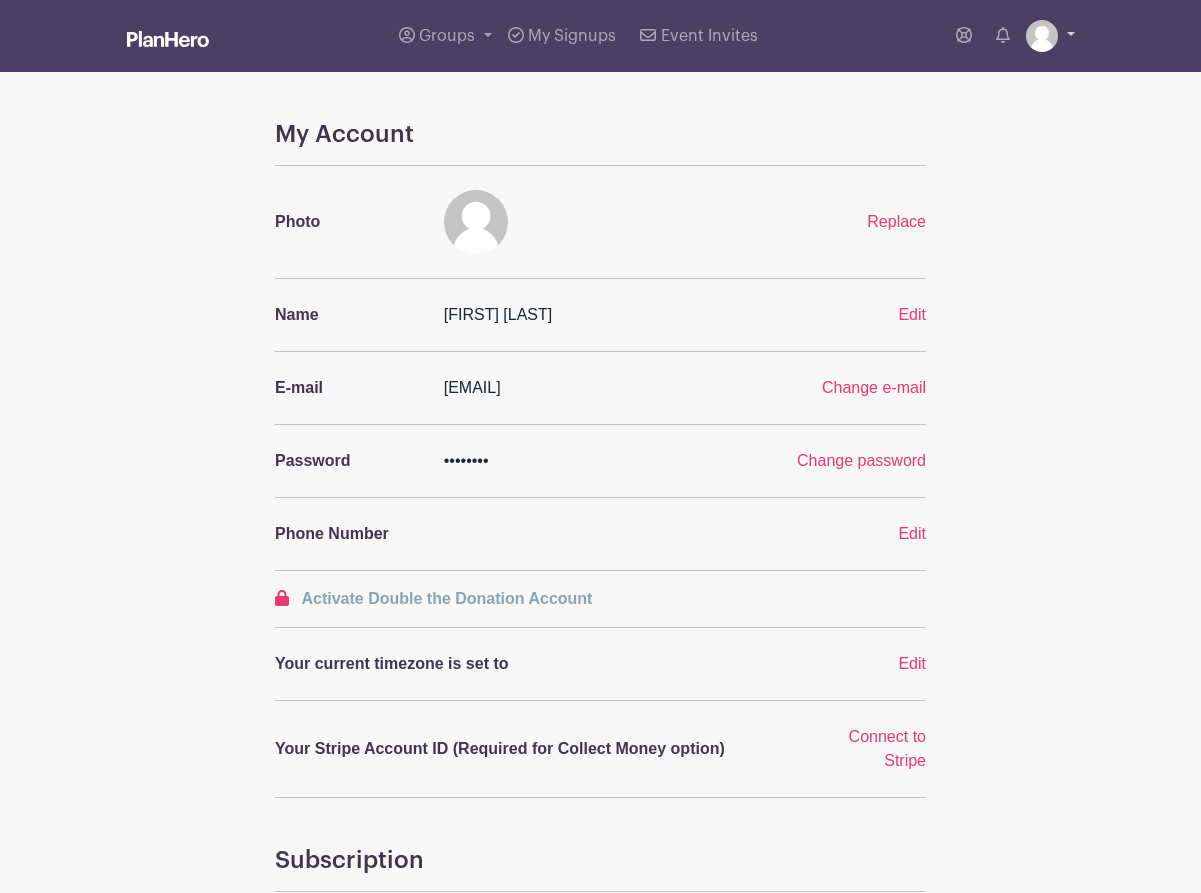 click at bounding box center [1042, 36] 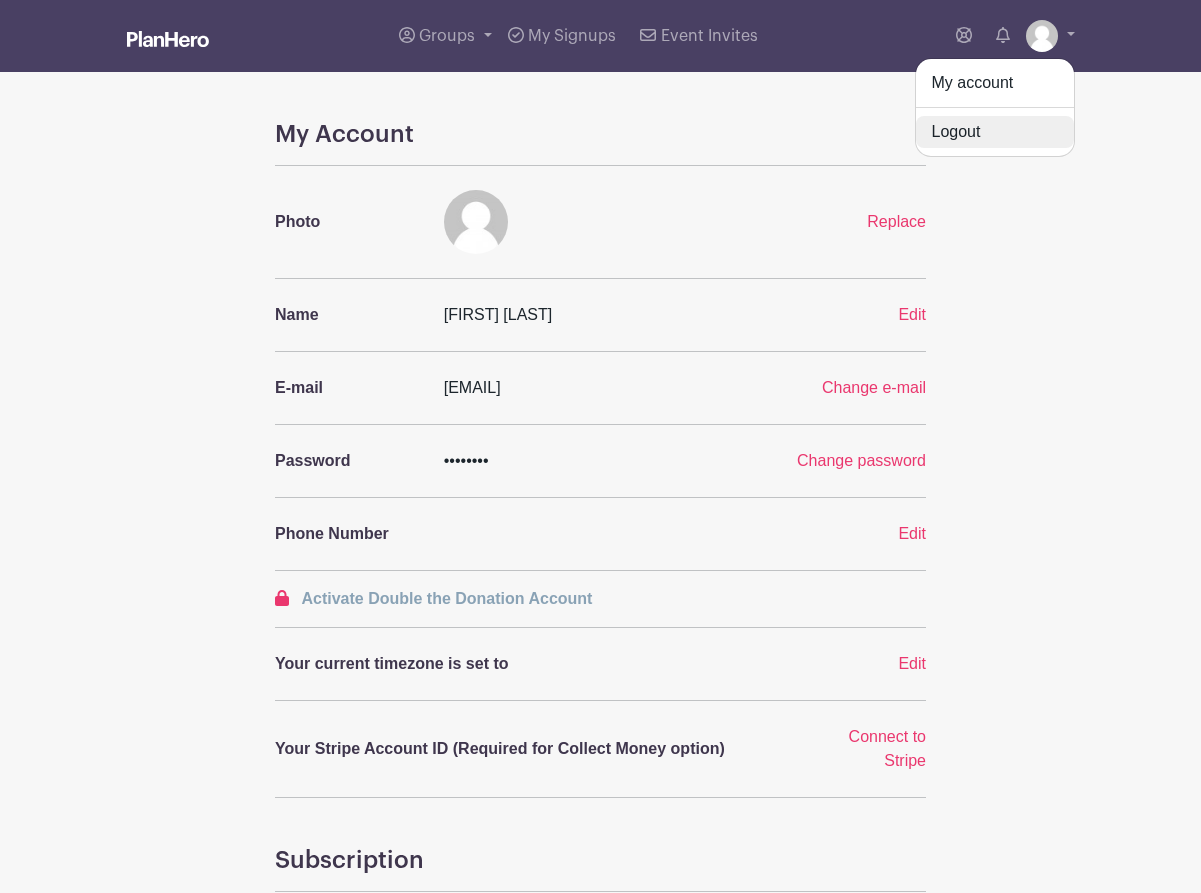 click on "Logout" at bounding box center (995, 132) 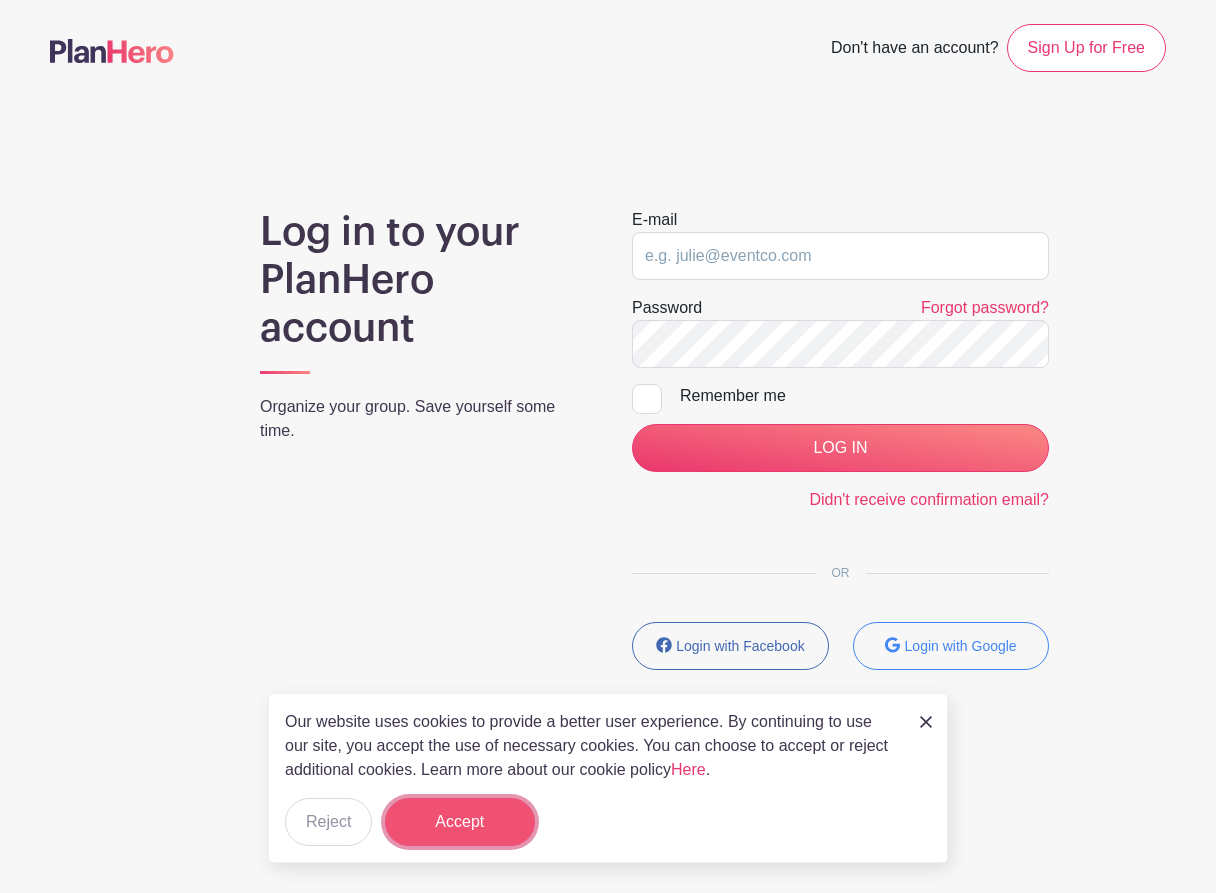 click on "Accept" at bounding box center (460, 822) 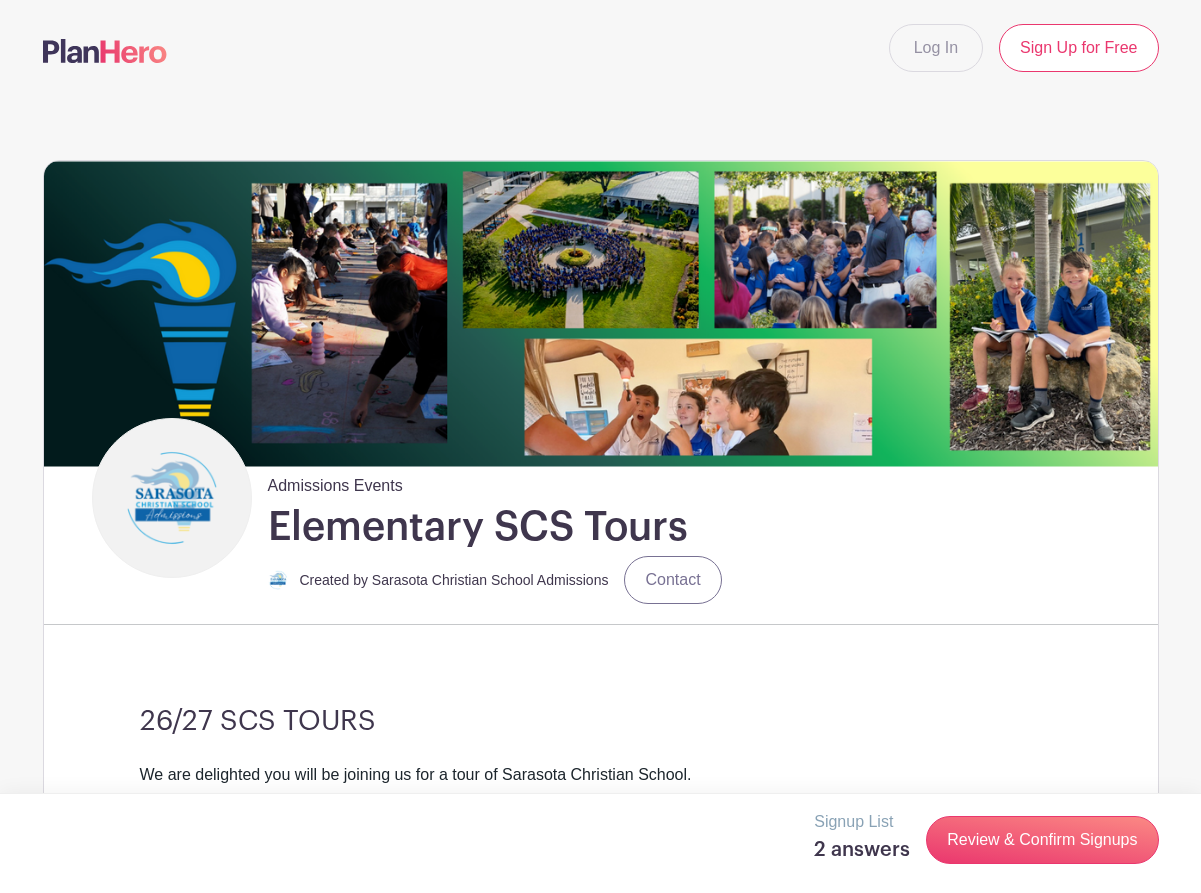 scroll, scrollTop: 0, scrollLeft: 0, axis: both 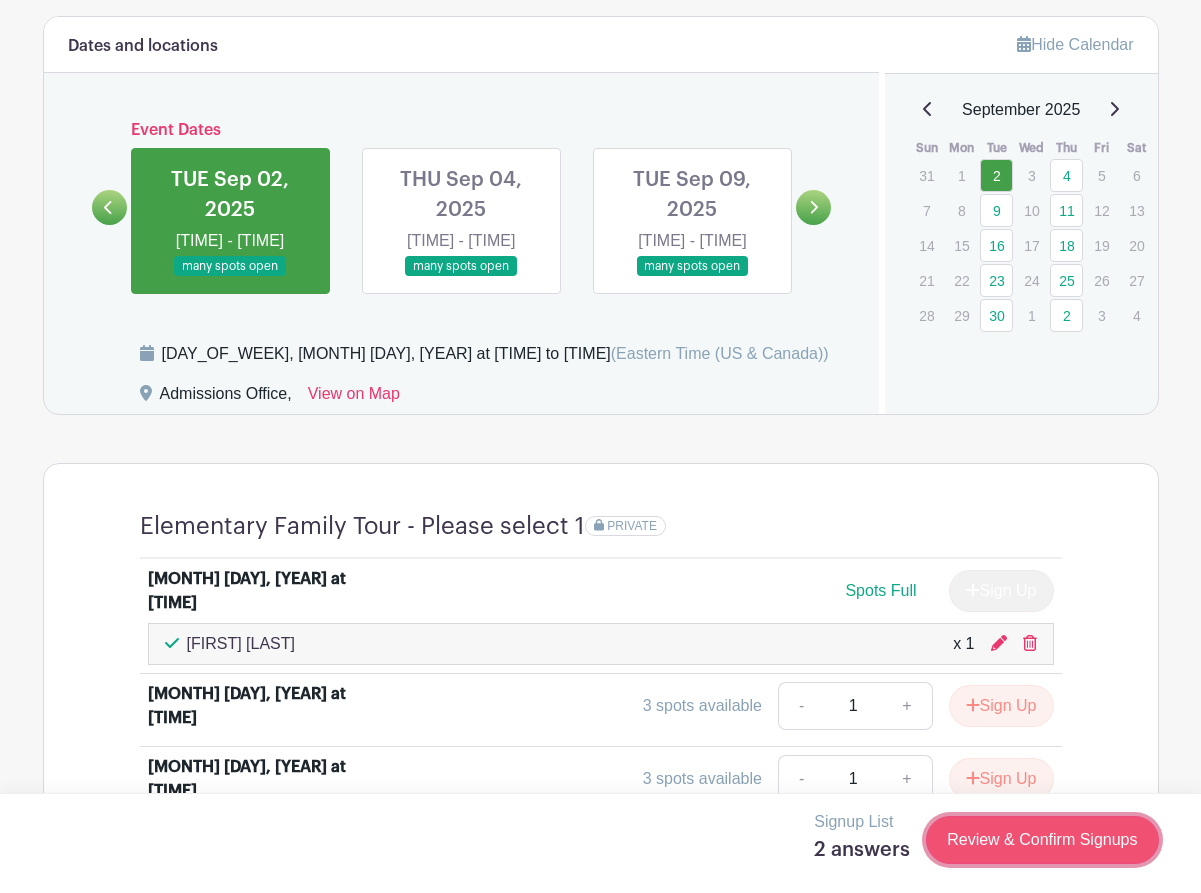 click on "Review & Confirm Signups" at bounding box center (1042, 840) 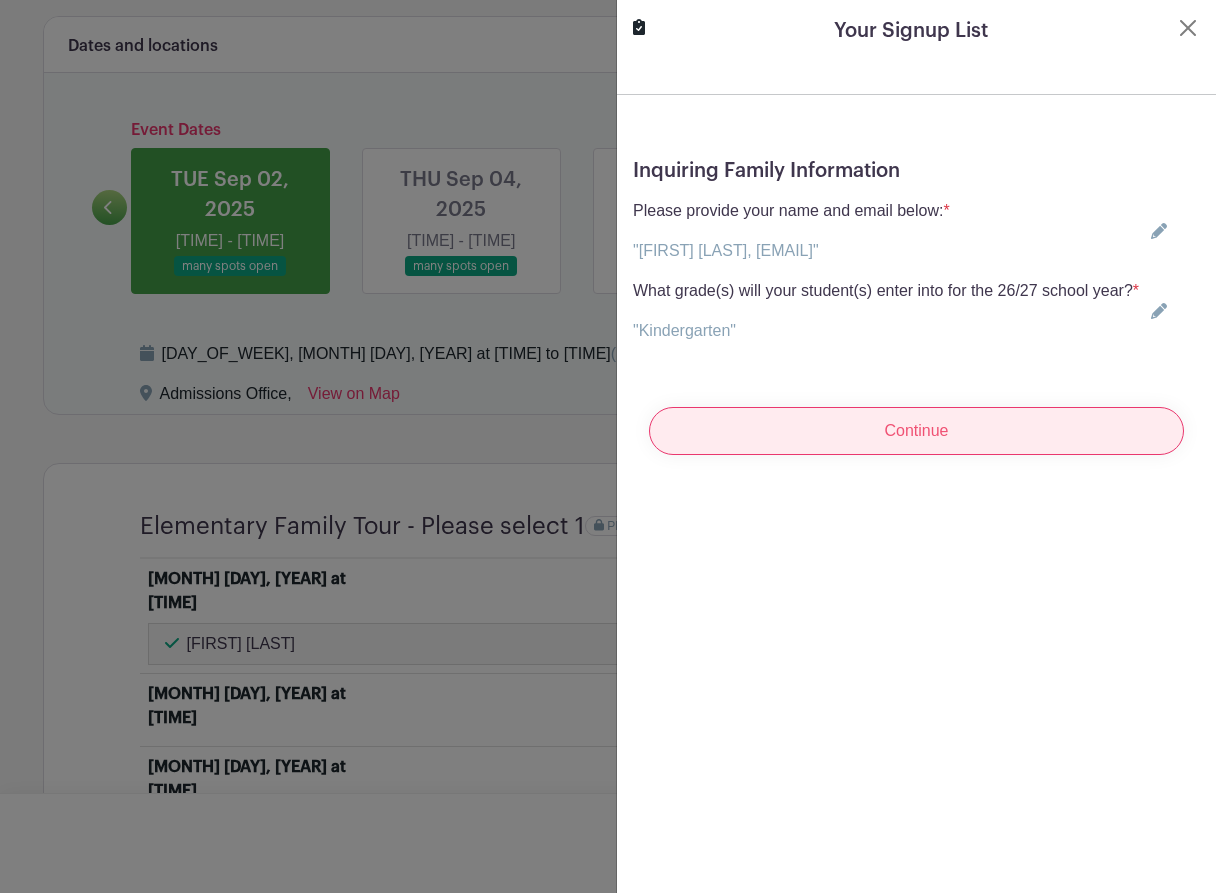 click on "Continue" at bounding box center (916, 431) 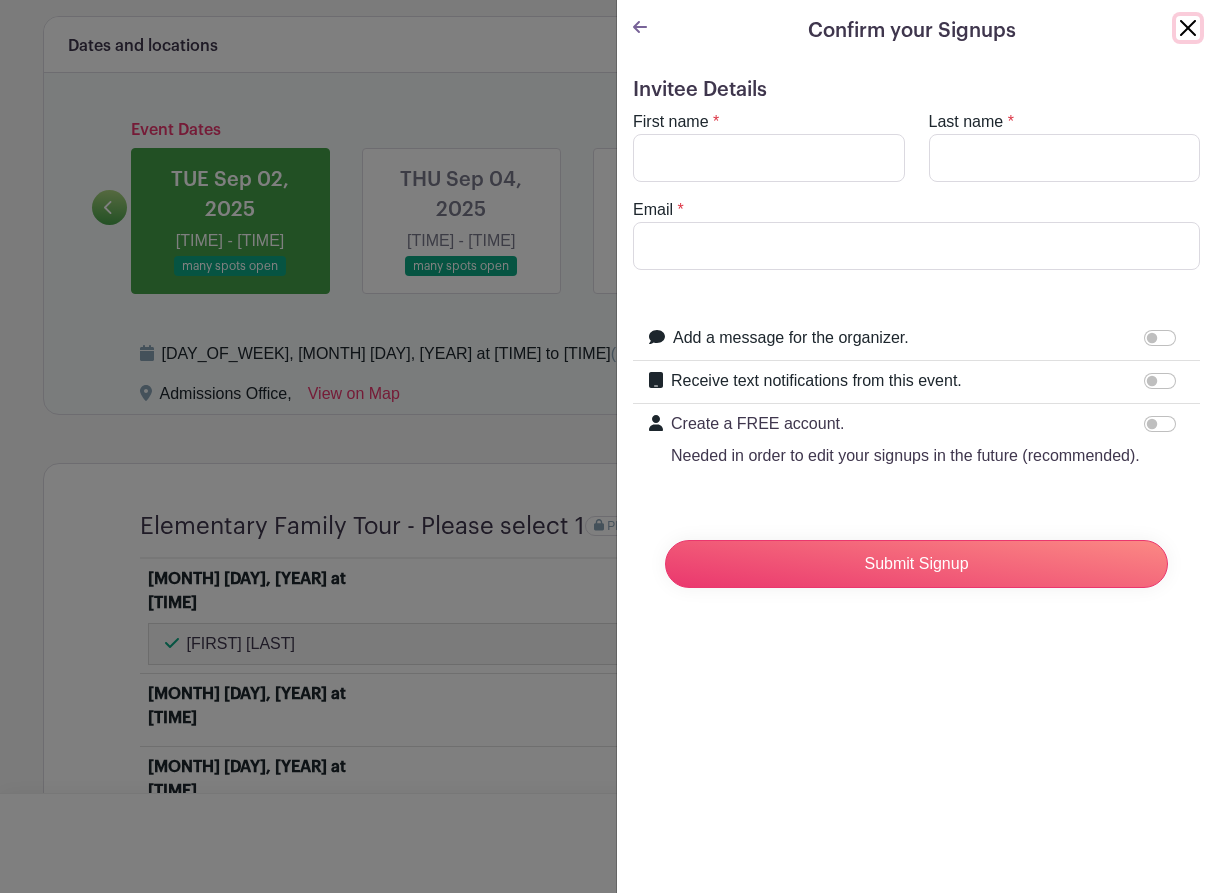 click at bounding box center [1188, 28] 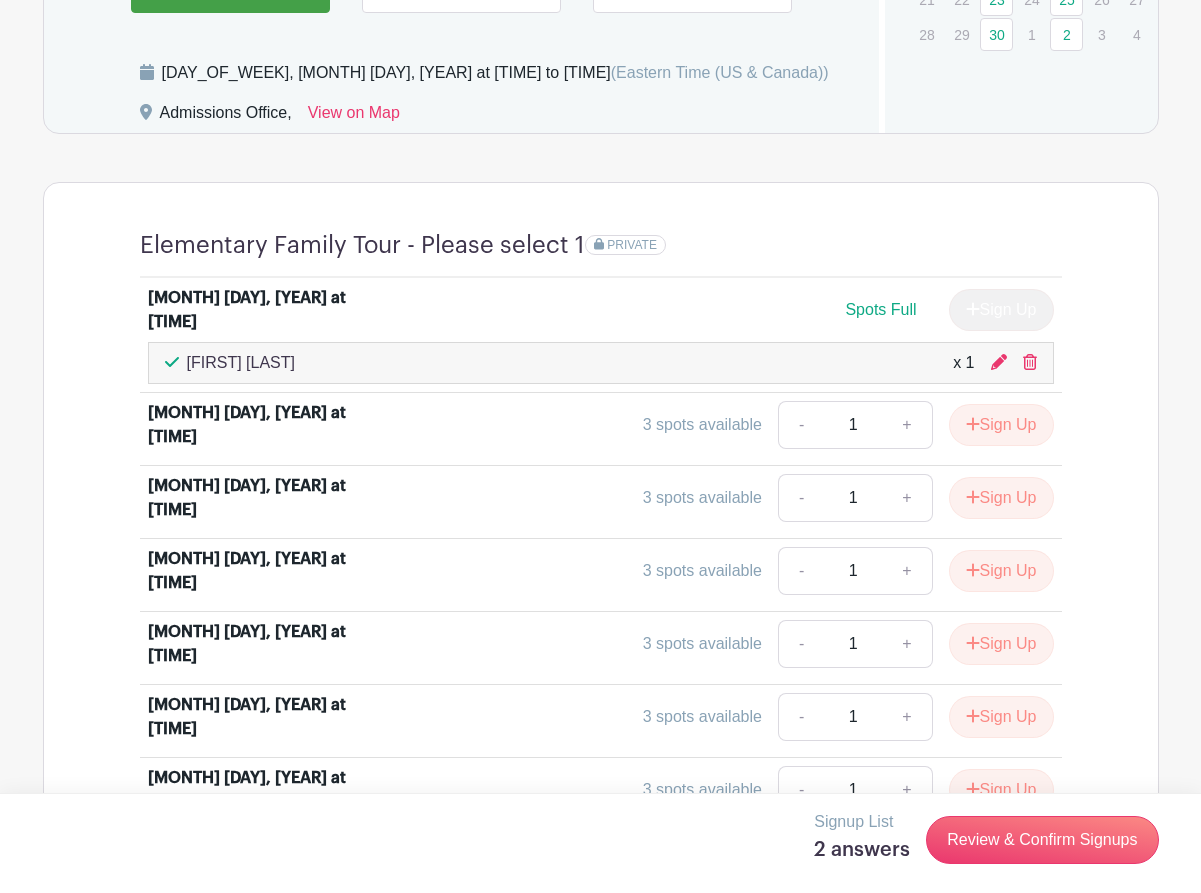 scroll, scrollTop: 1400, scrollLeft: 0, axis: vertical 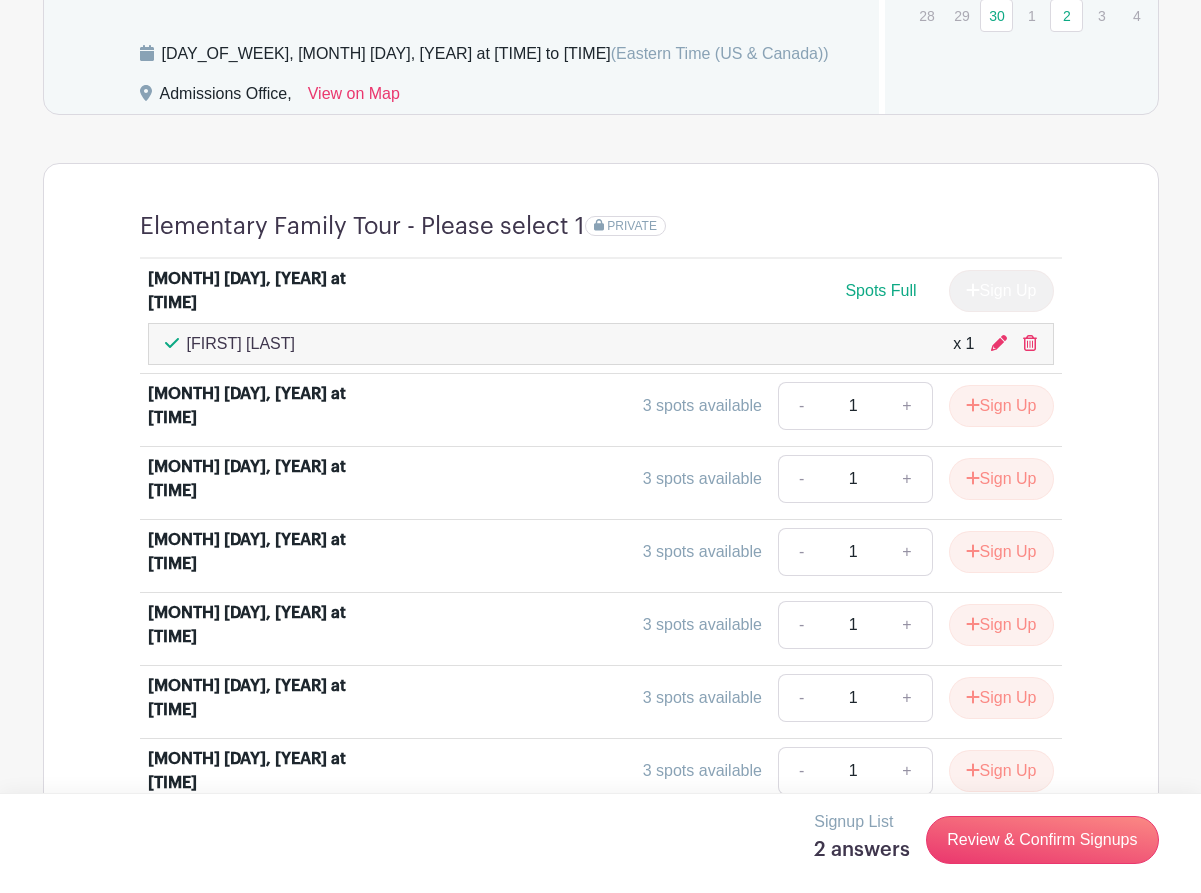 click on "Spots Full" at bounding box center (880, 290) 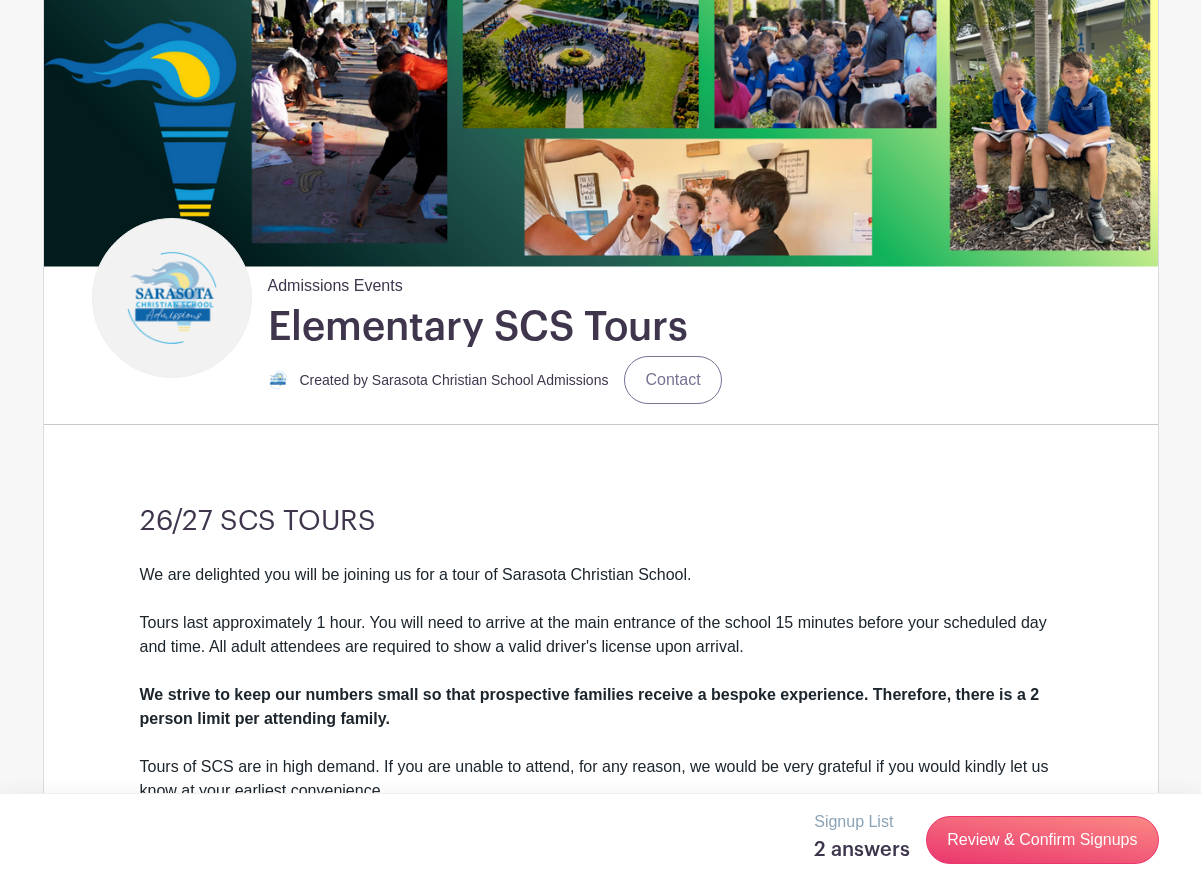 scroll, scrollTop: 0, scrollLeft: 0, axis: both 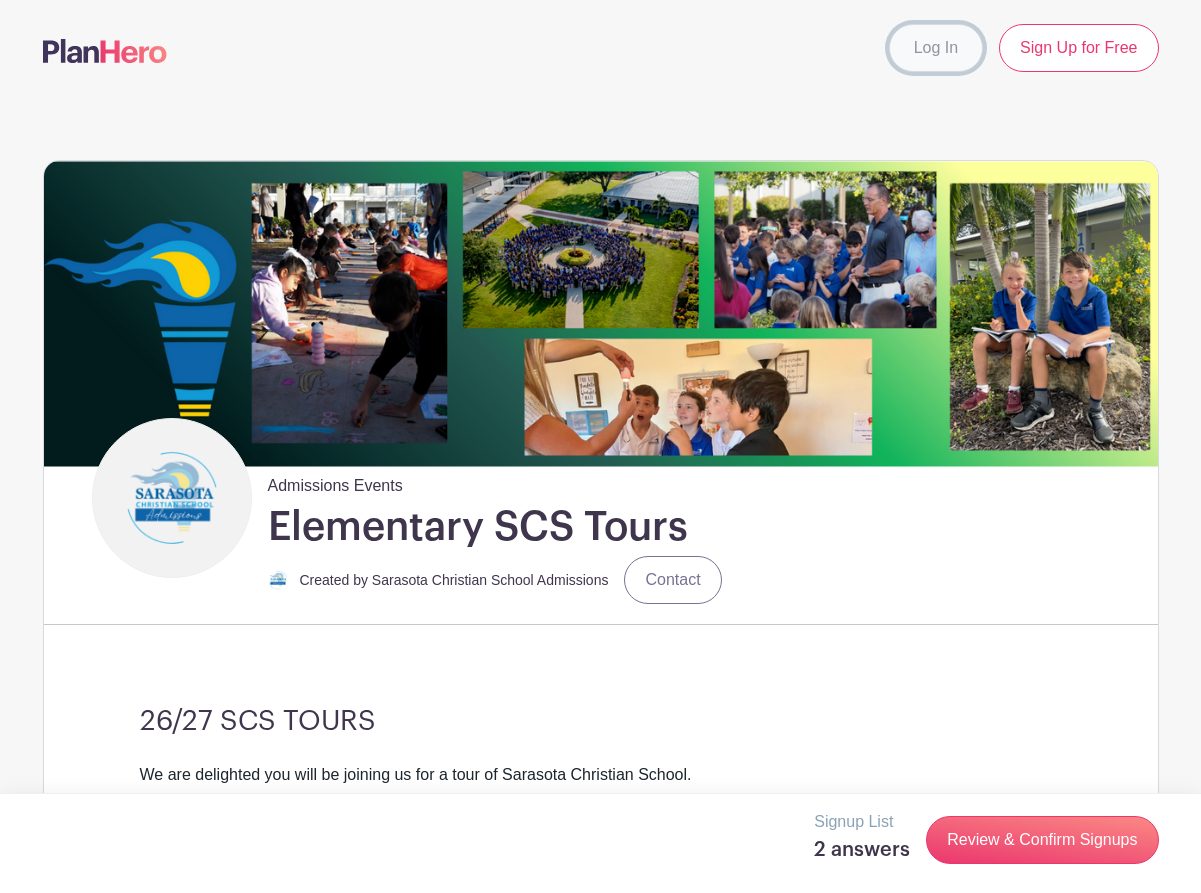 click on "Log In" at bounding box center [936, 48] 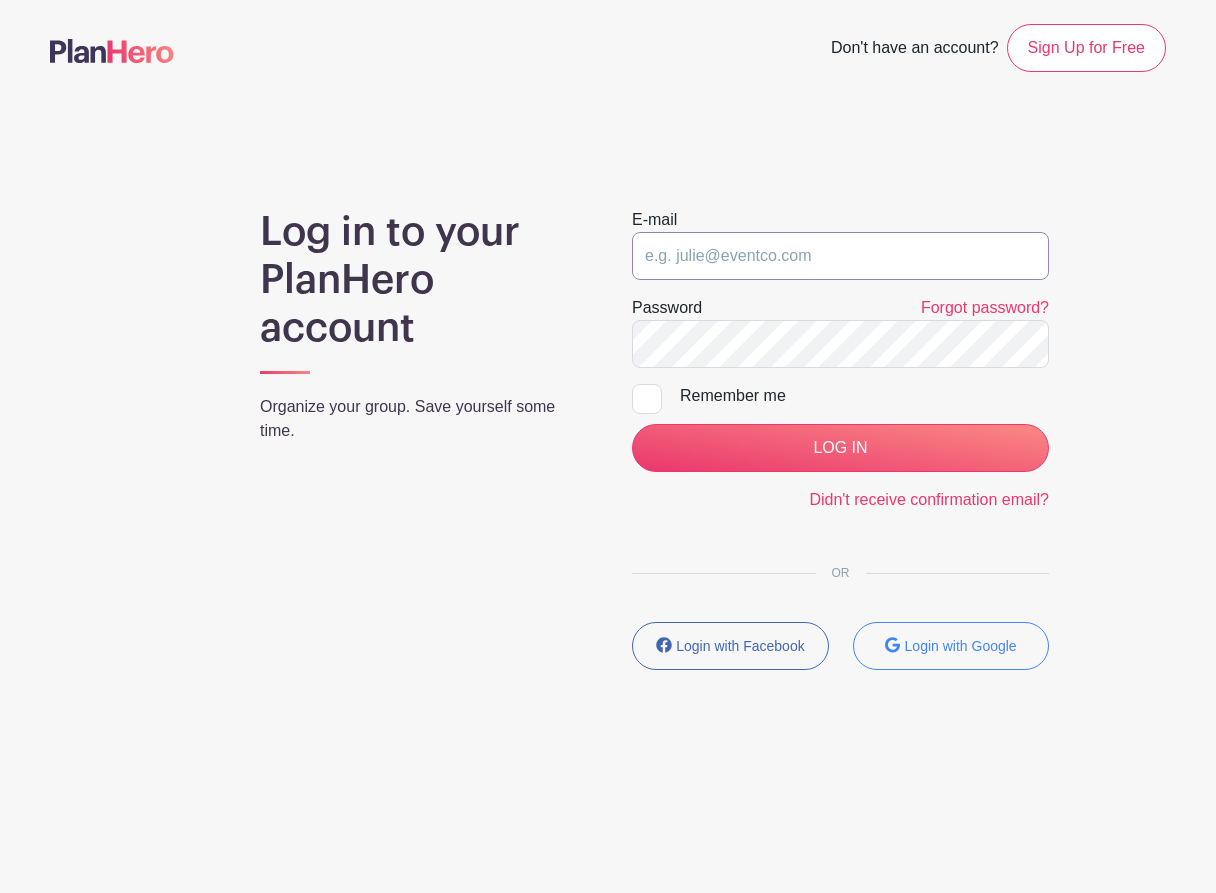 click at bounding box center [840, 256] 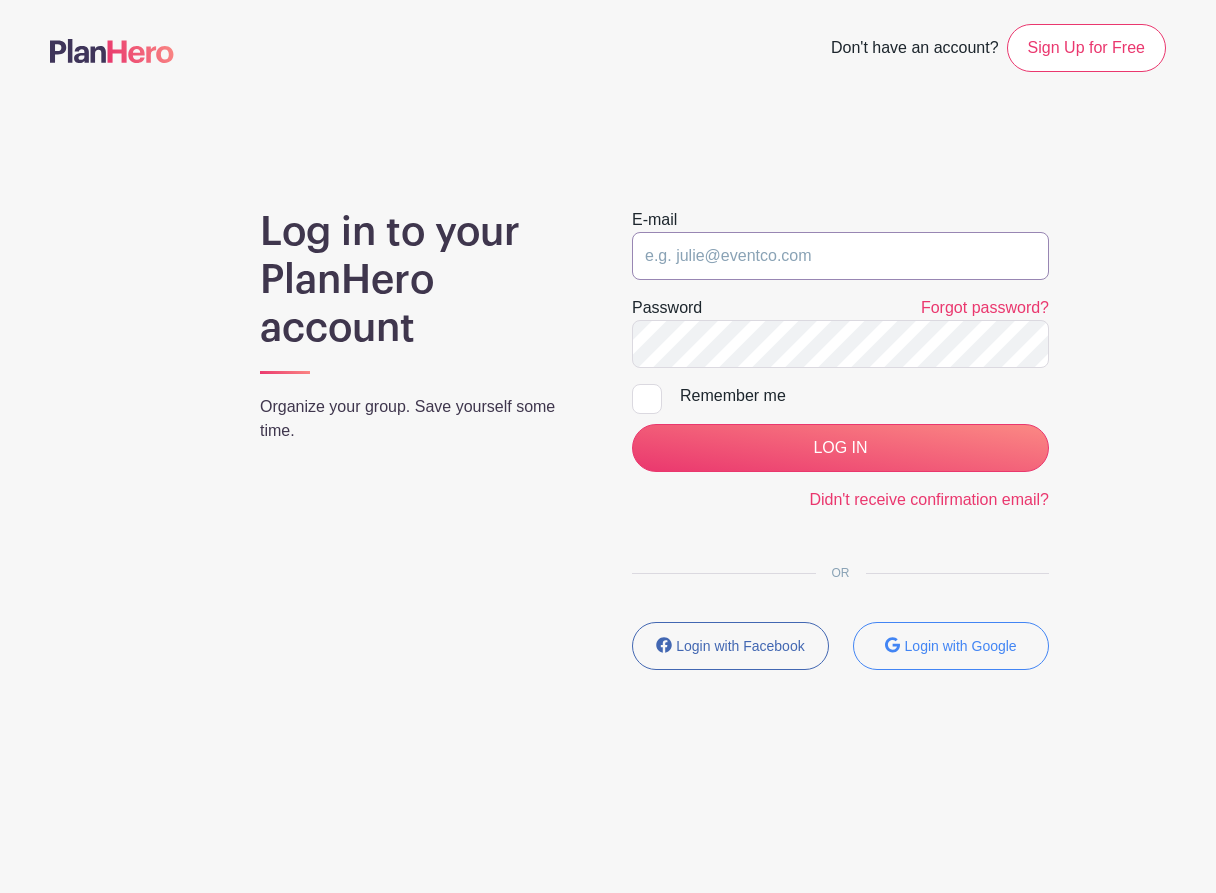 type on "meinimckinnon39@yahoo.com" 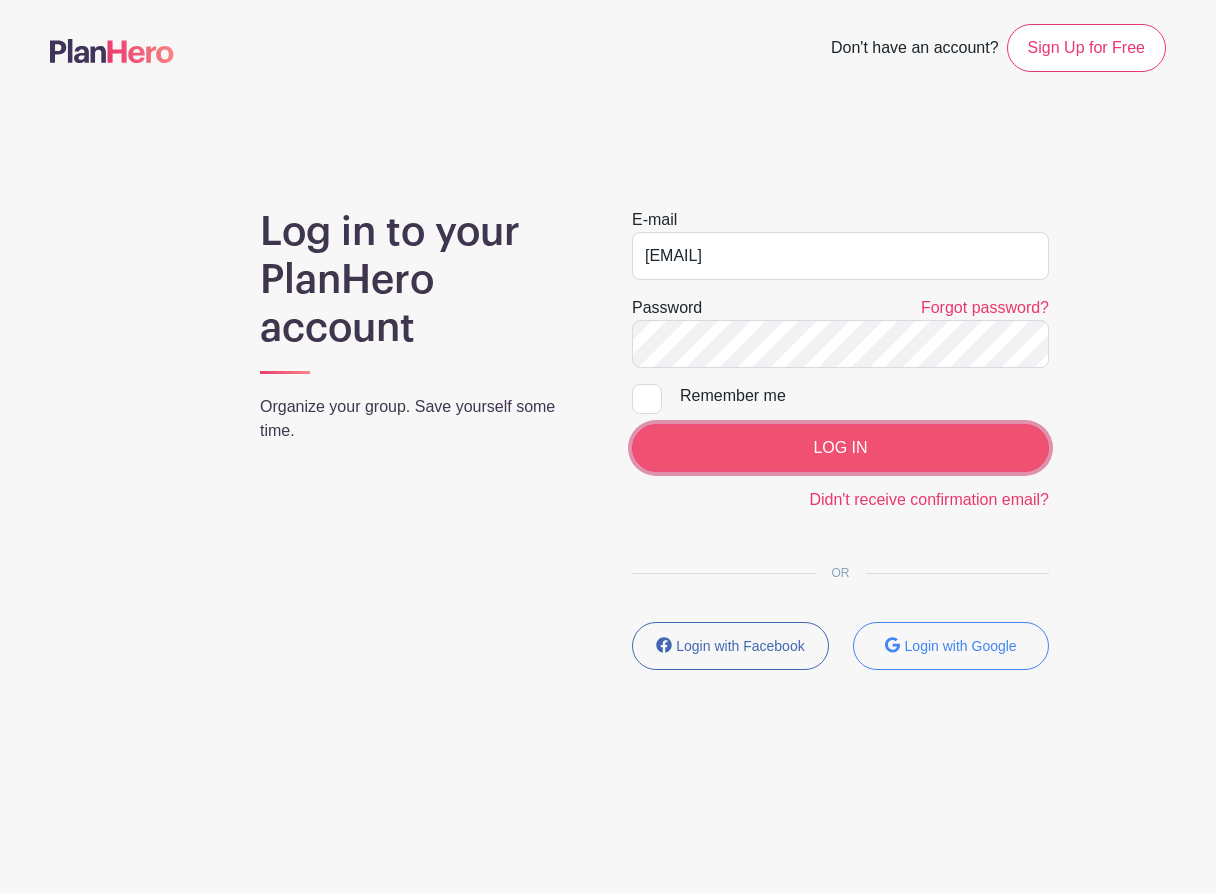 click on "LOG IN" at bounding box center (840, 448) 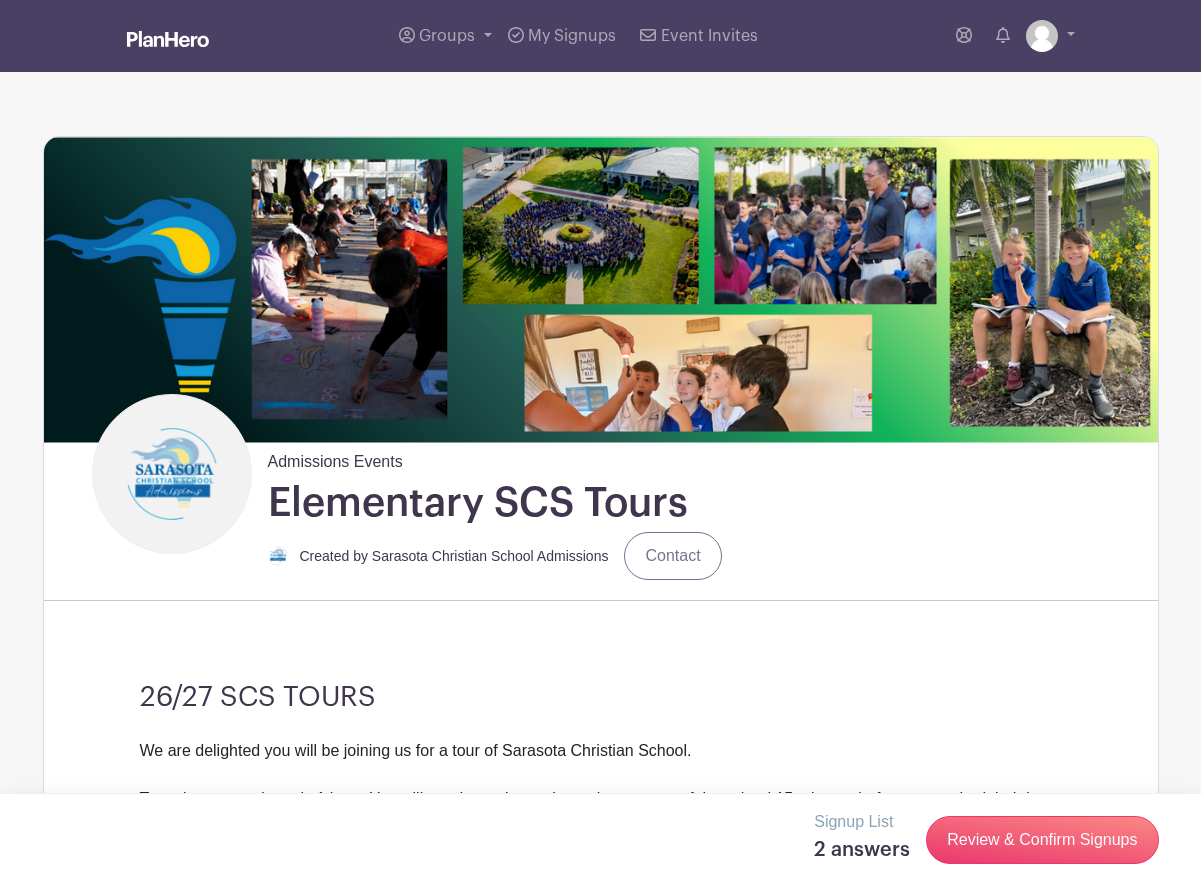 scroll, scrollTop: 0, scrollLeft: 0, axis: both 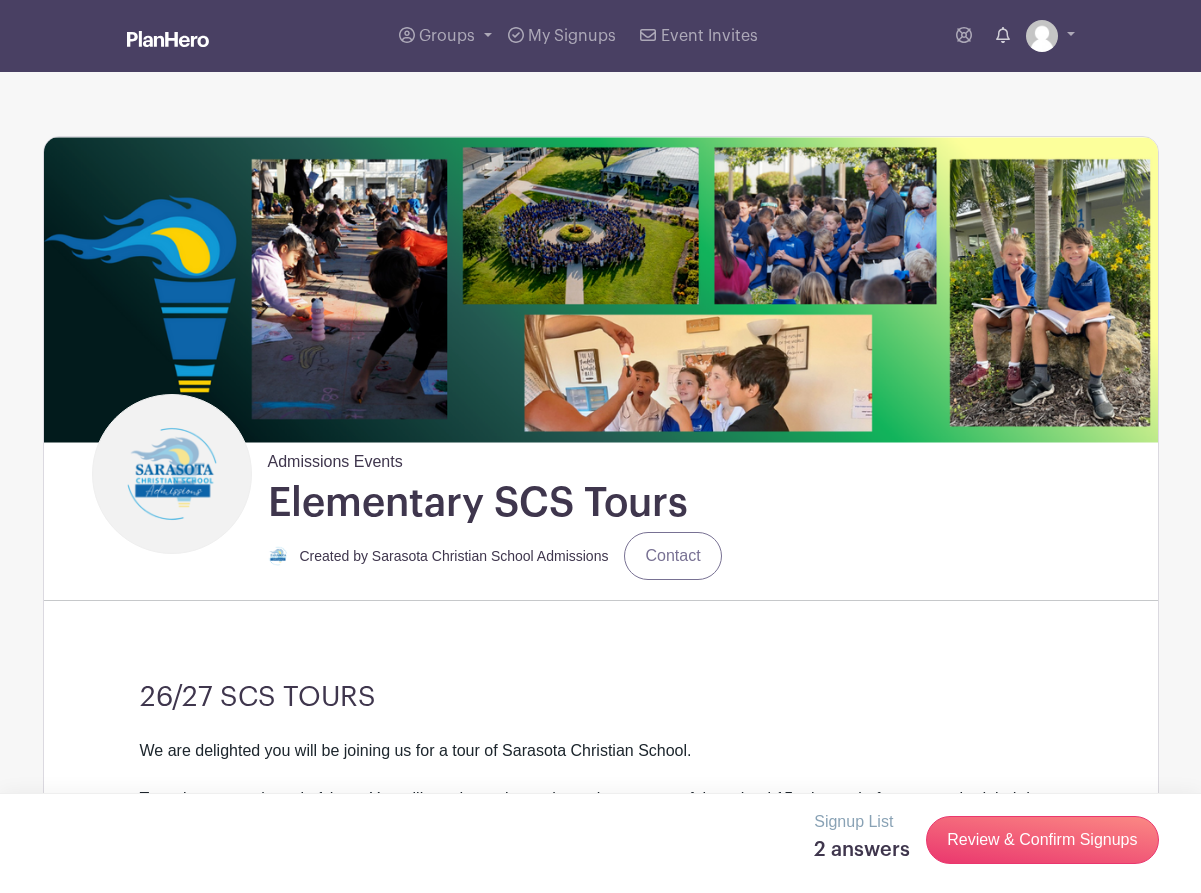 click 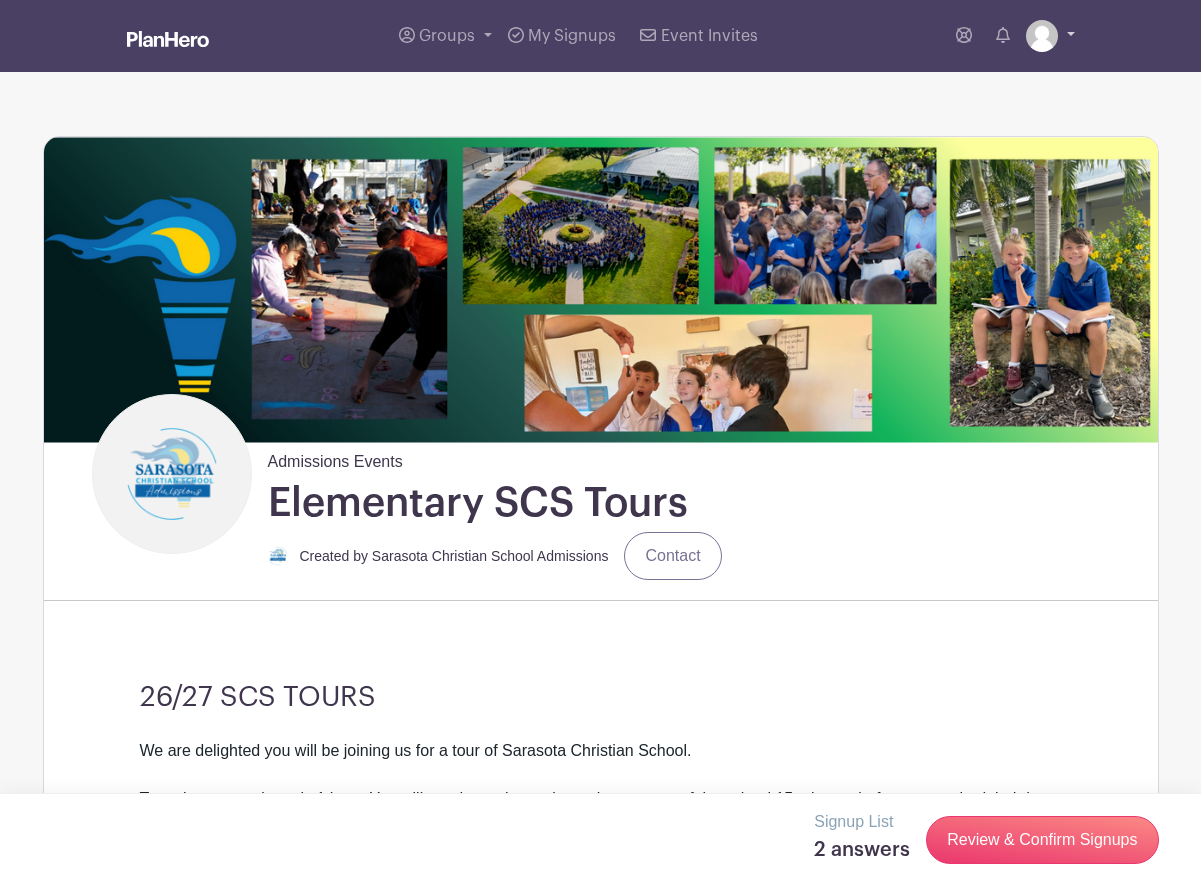 click at bounding box center [1050, 36] 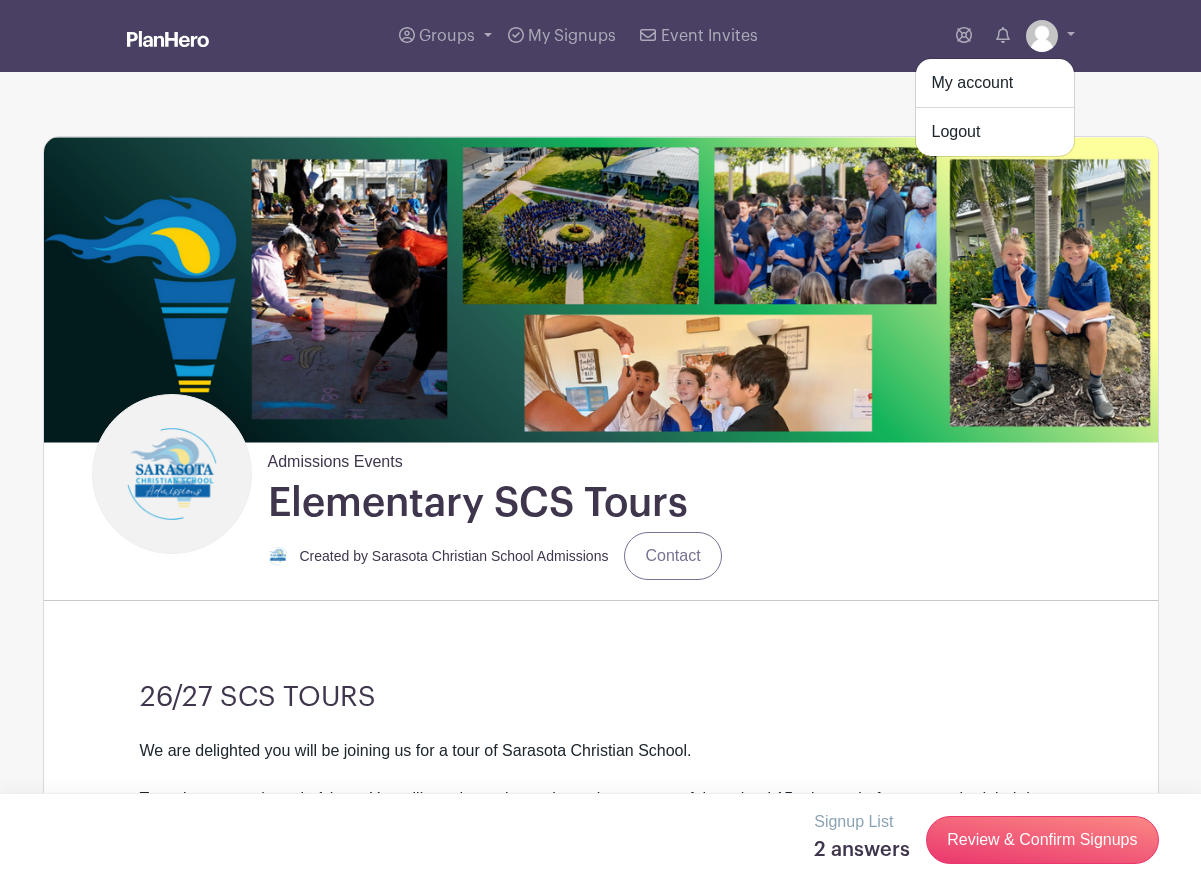 click on "Admissions Events
Elementary SCS Tours
Created by [ORGANIZATION] Admissions
Contact
[NUMBER]/[NUMBER] SCS TOURS
We are delighted you will be joining us for a tour of [ORGANIZATION].   We strive to keep our numbers small so that prospective families receive a bespoke experience.  Therefore, there is a [NUMBER] person limit per attending family." at bounding box center [601, 1939] 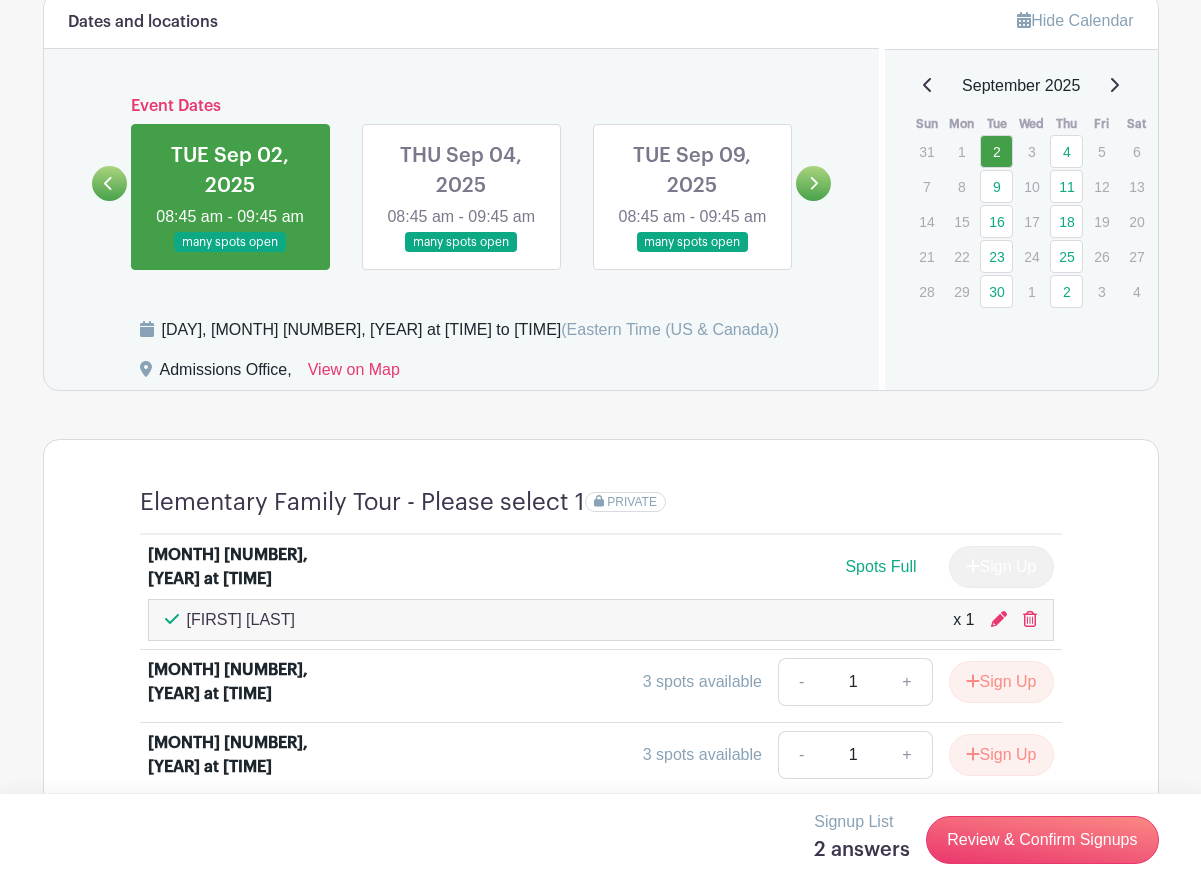 scroll, scrollTop: 1000, scrollLeft: 0, axis: vertical 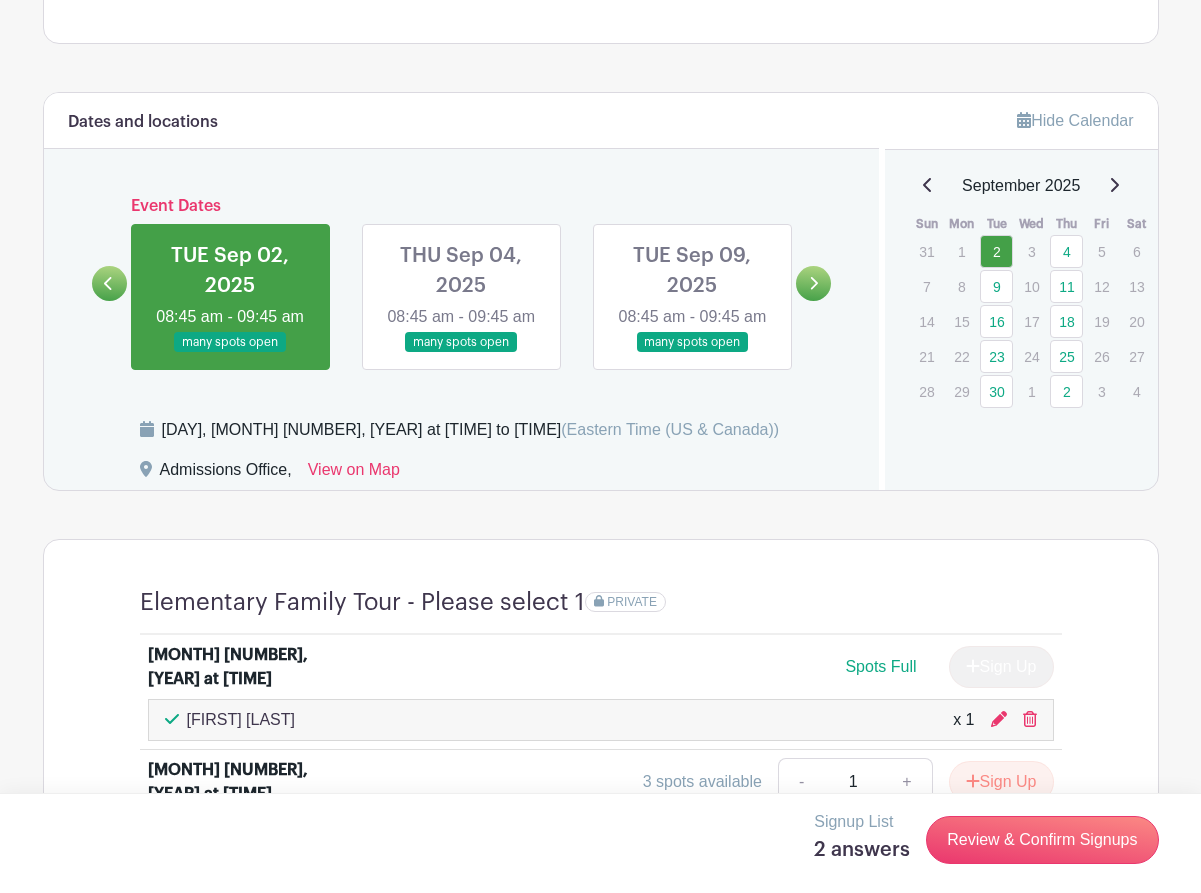 click at bounding box center [109, 283] 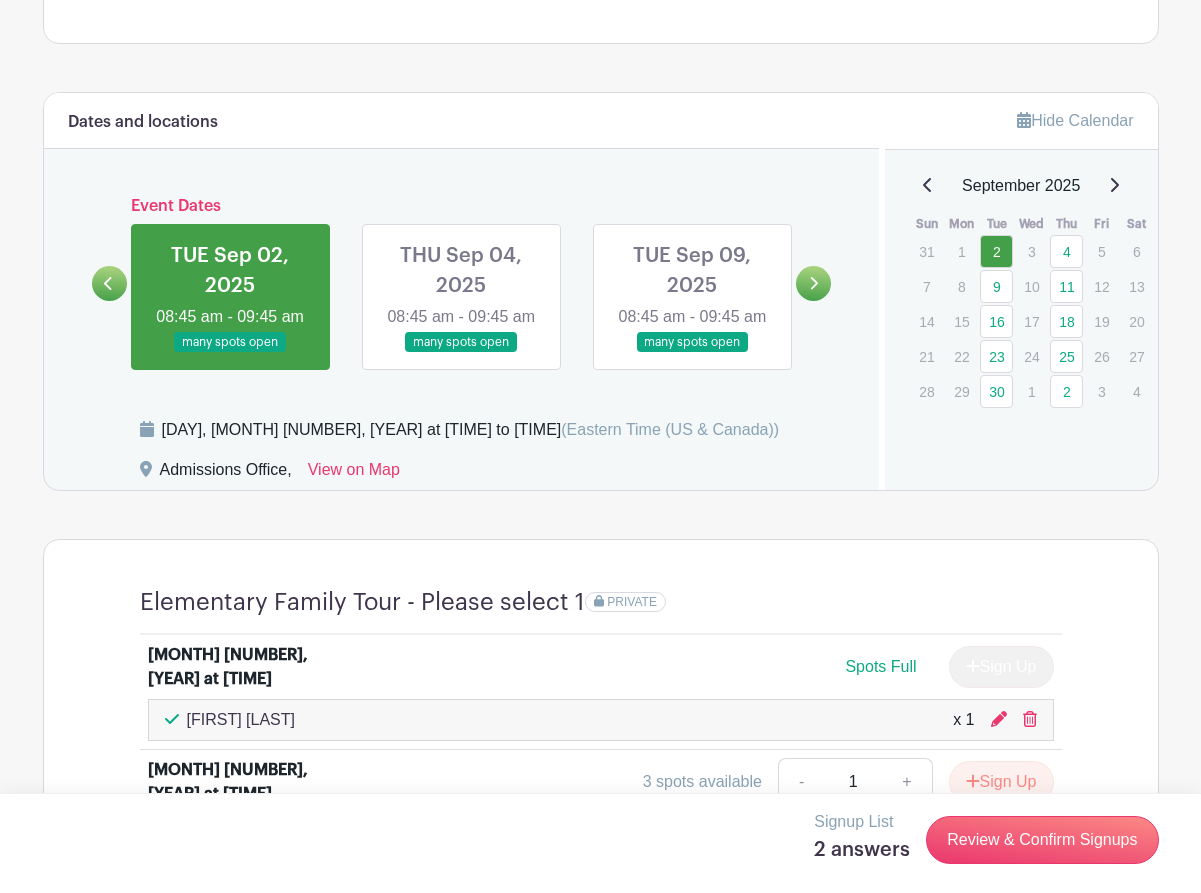 click at bounding box center [813, 283] 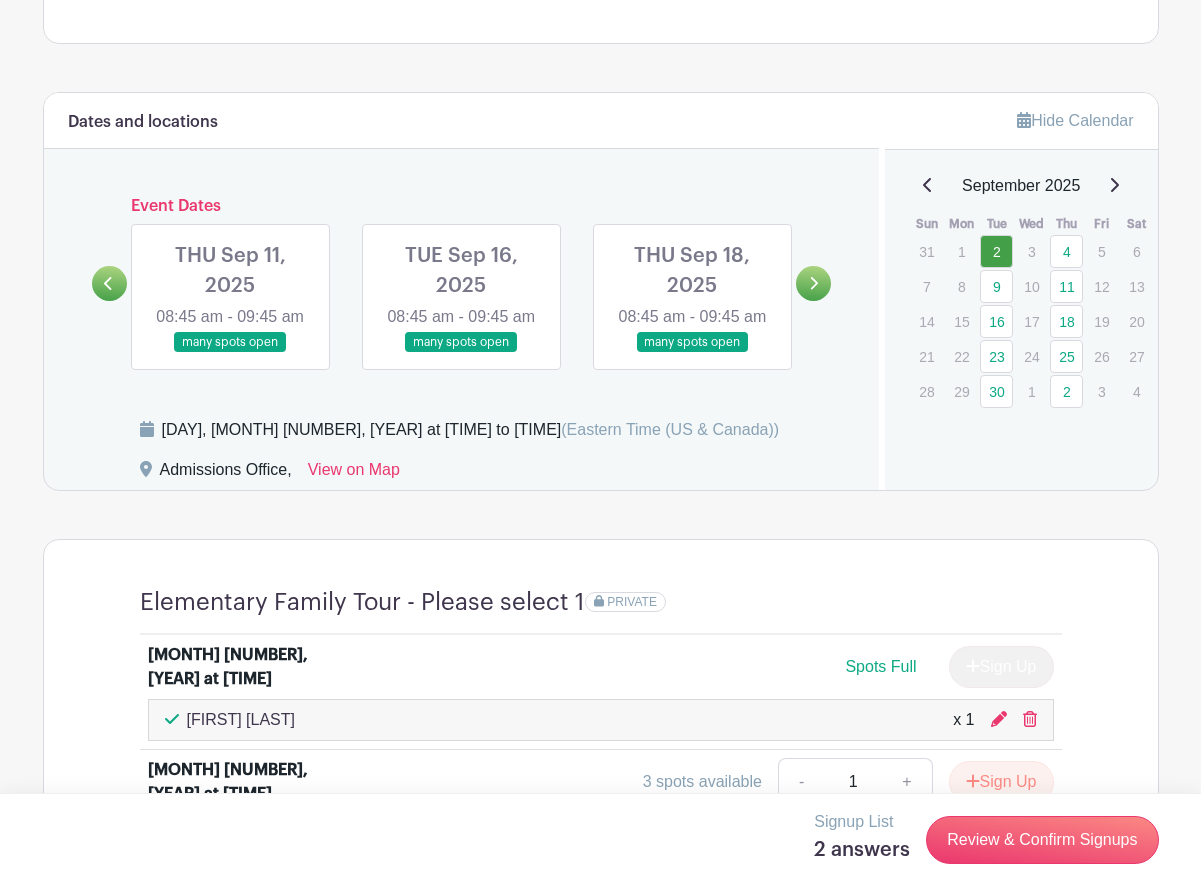 click at bounding box center (109, 283) 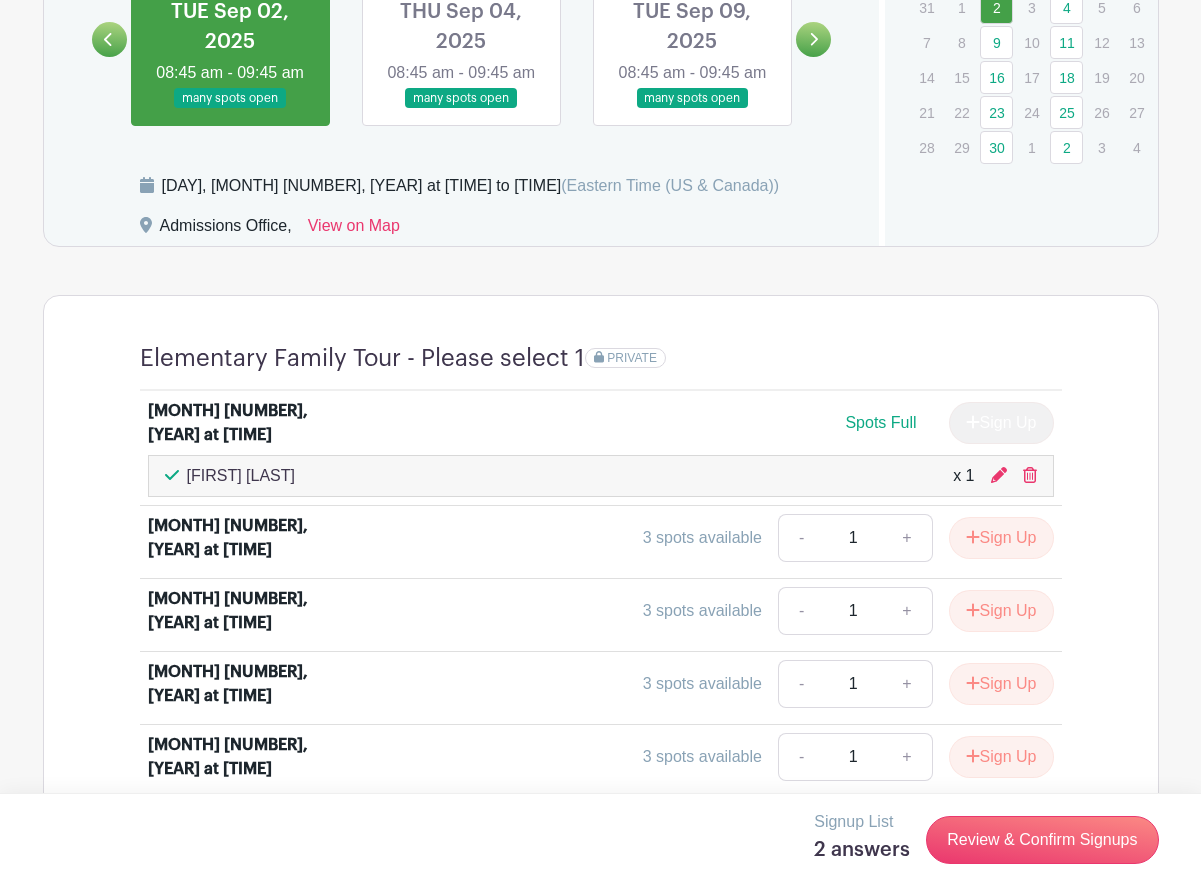 scroll, scrollTop: 1300, scrollLeft: 0, axis: vertical 